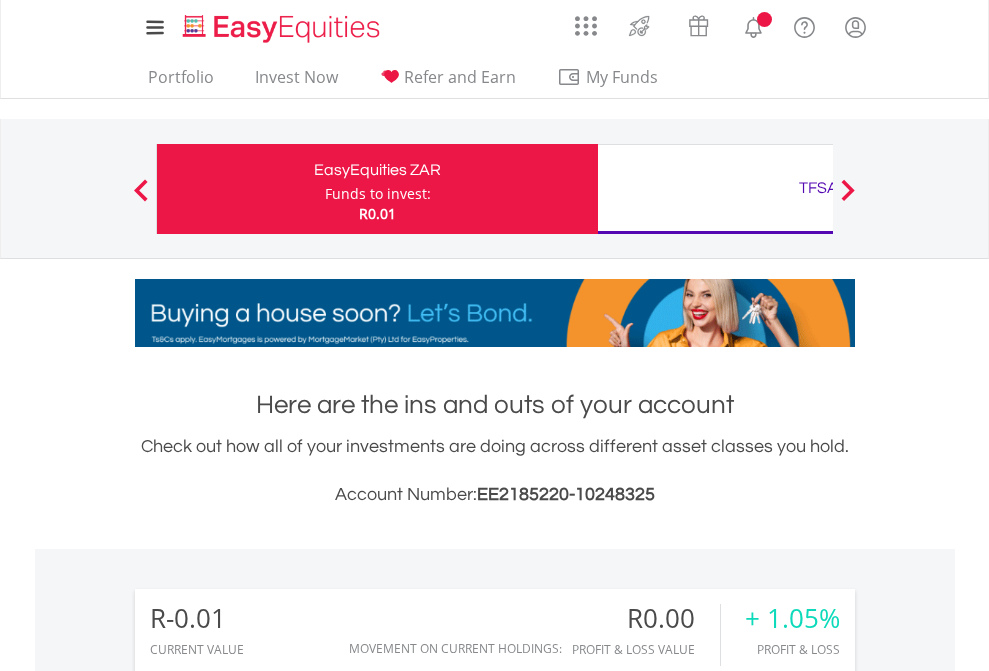 scroll, scrollTop: 0, scrollLeft: 0, axis: both 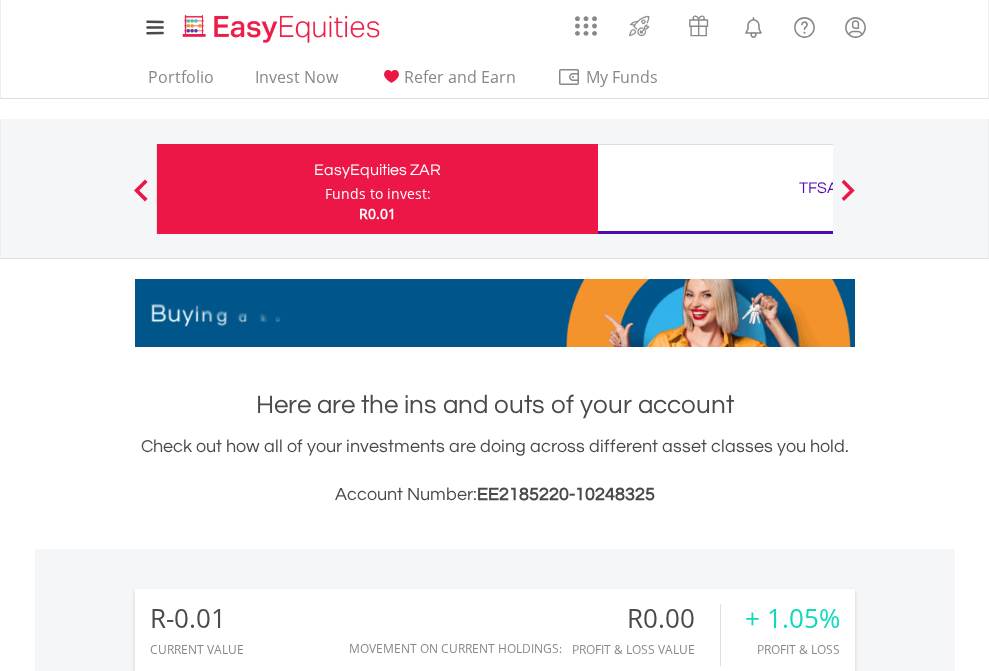 click on "Funds to invest:" at bounding box center [378, 194] 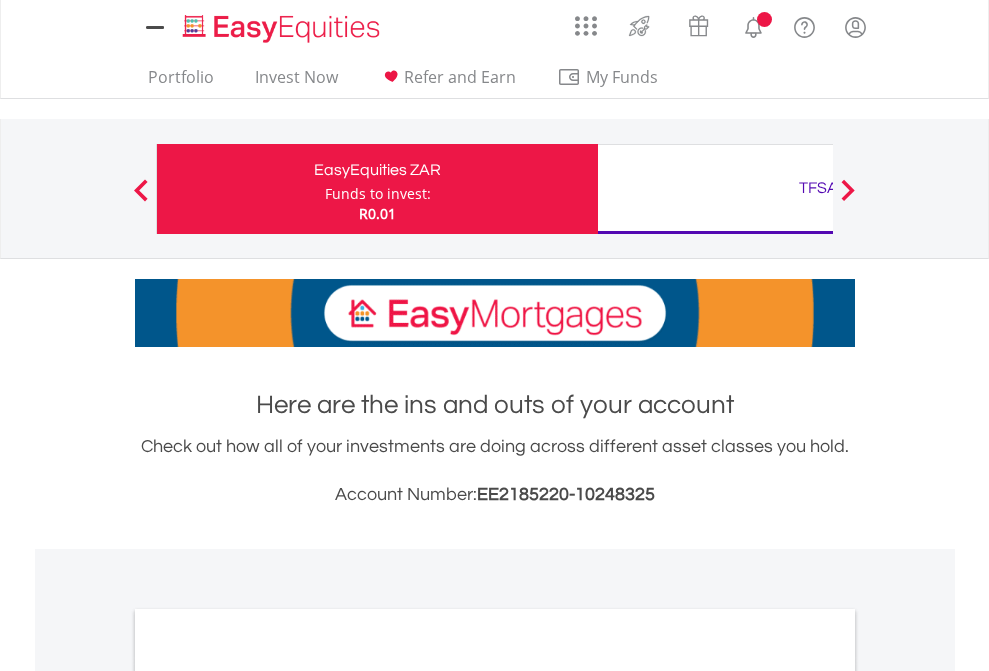 scroll, scrollTop: 0, scrollLeft: 0, axis: both 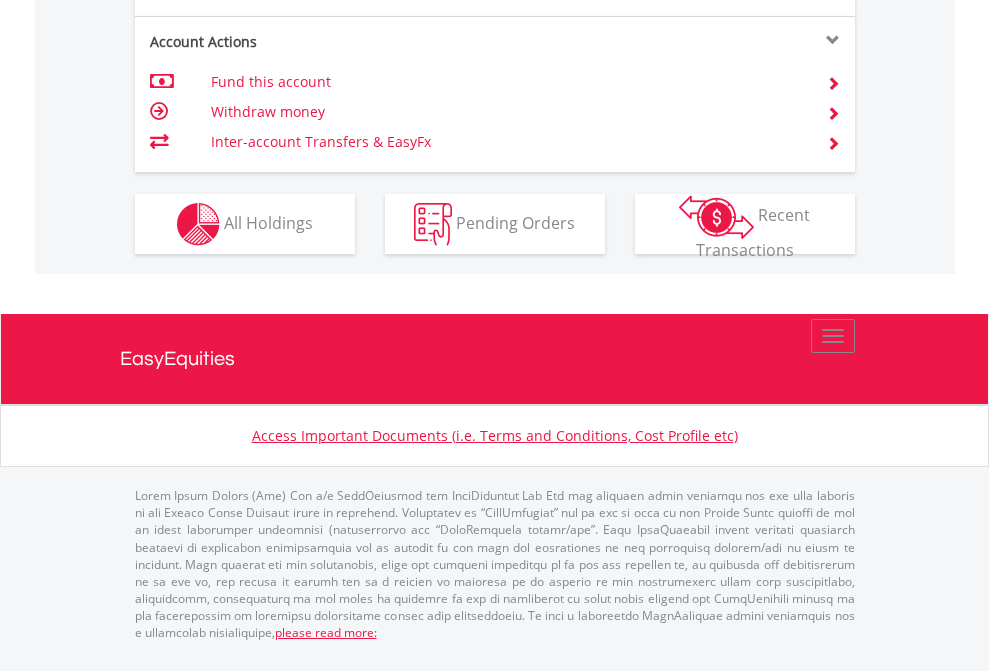 click on "Investment types" at bounding box center (706, -337) 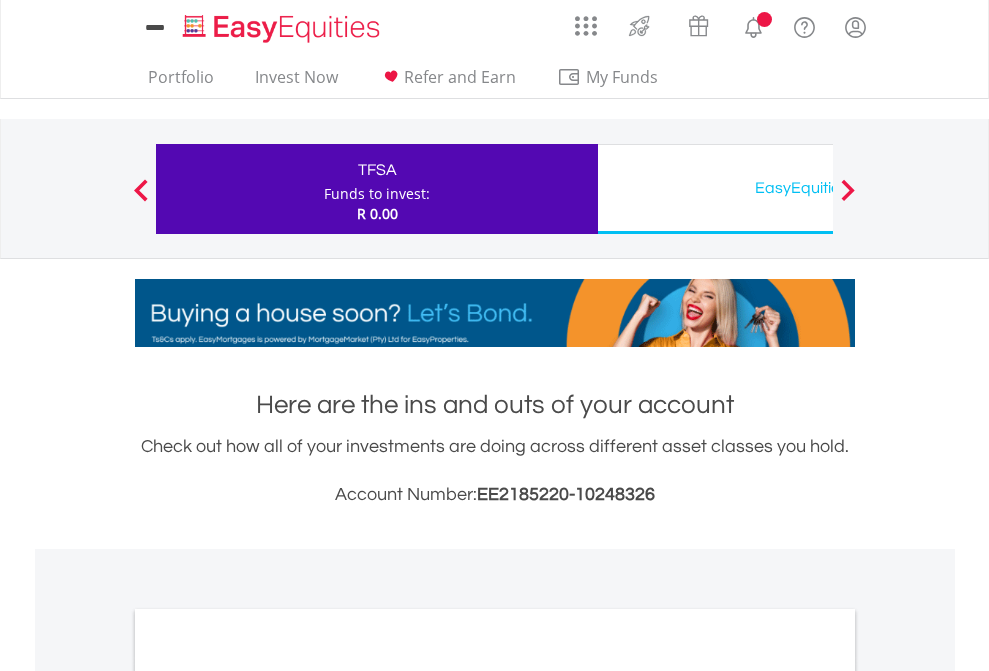 scroll, scrollTop: 0, scrollLeft: 0, axis: both 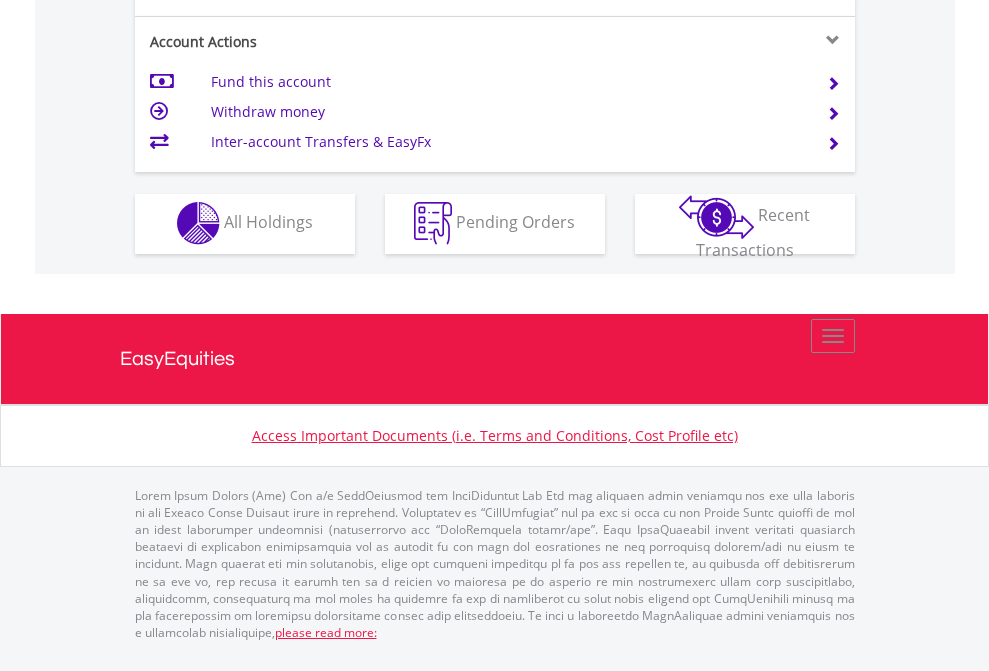 click on "Investment types" at bounding box center (706, -353) 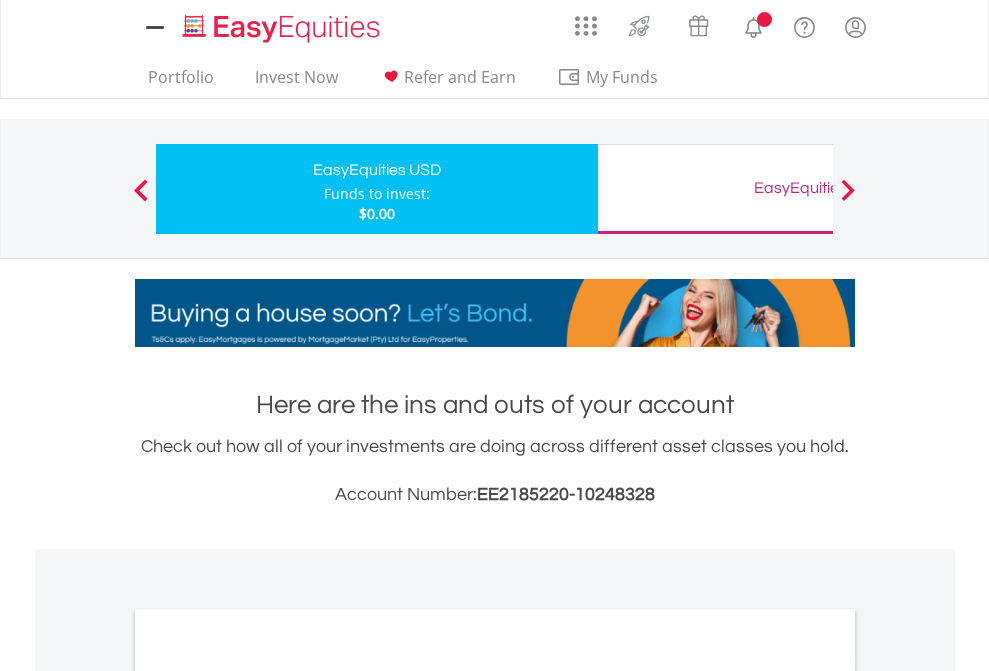 scroll, scrollTop: 0, scrollLeft: 0, axis: both 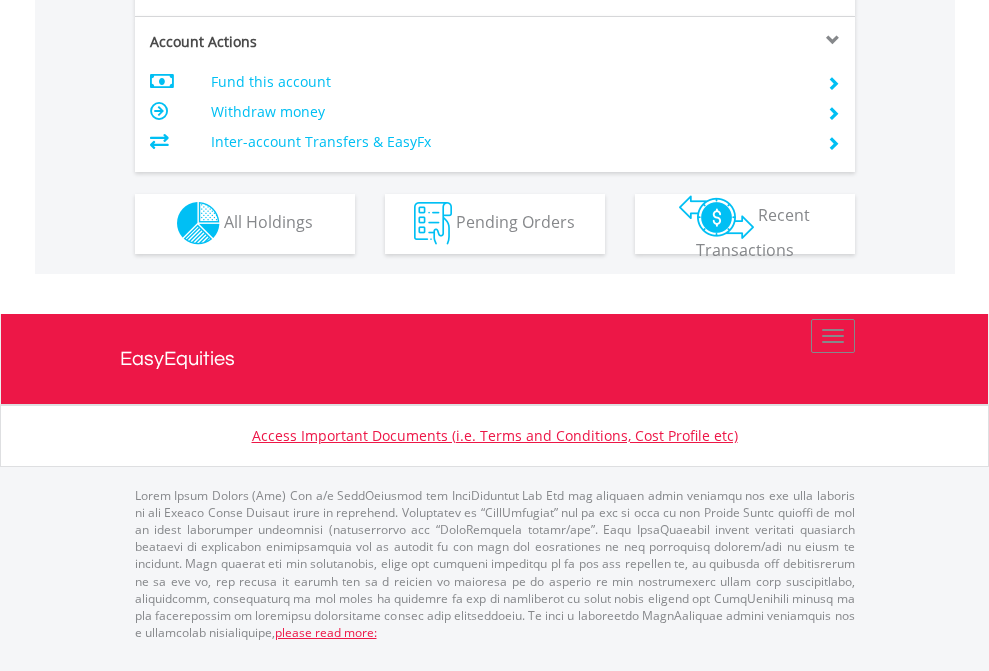 click on "Investment types" at bounding box center [706, -353] 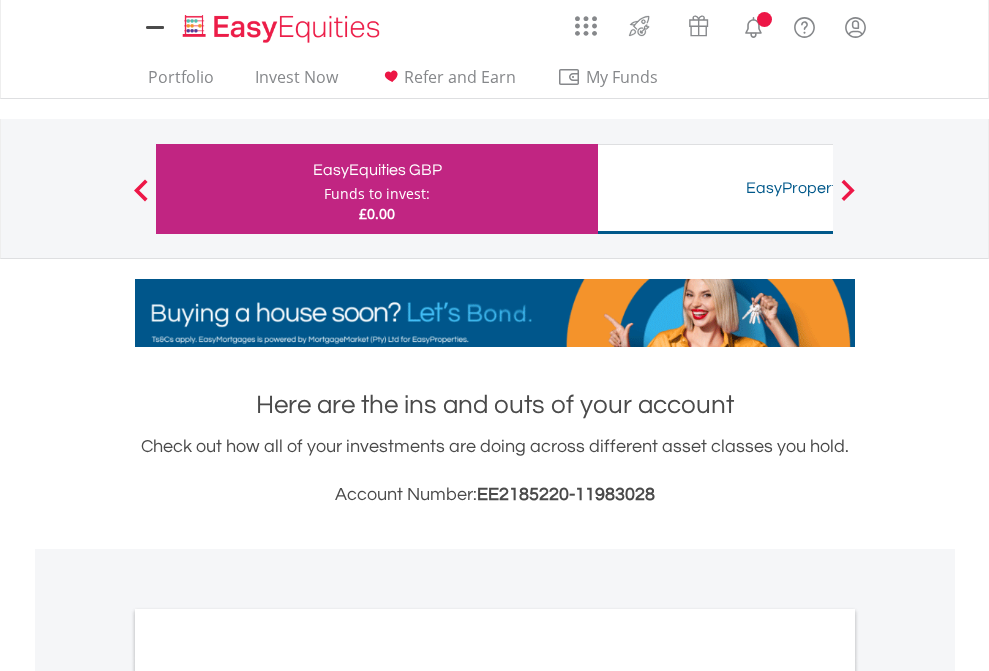scroll, scrollTop: 0, scrollLeft: 0, axis: both 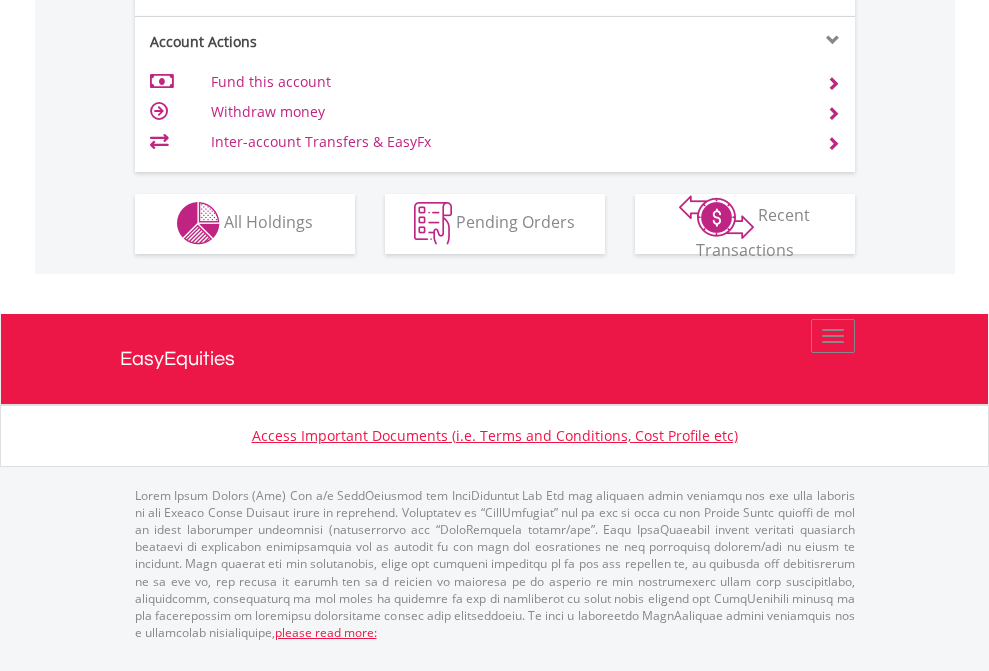 click on "Investment types" at bounding box center [706, -353] 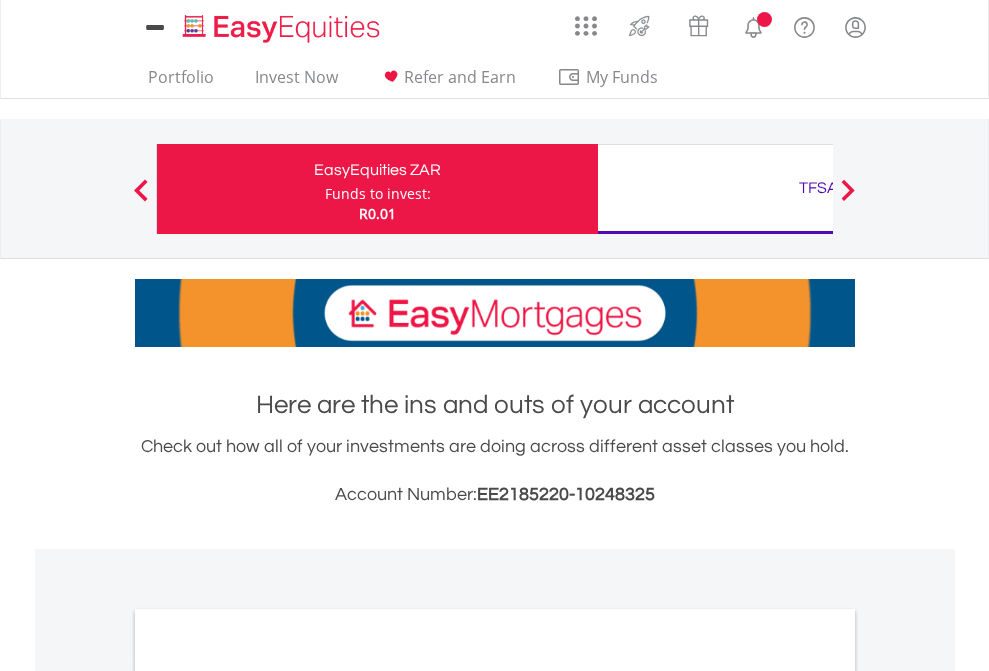 scroll, scrollTop: 0, scrollLeft: 0, axis: both 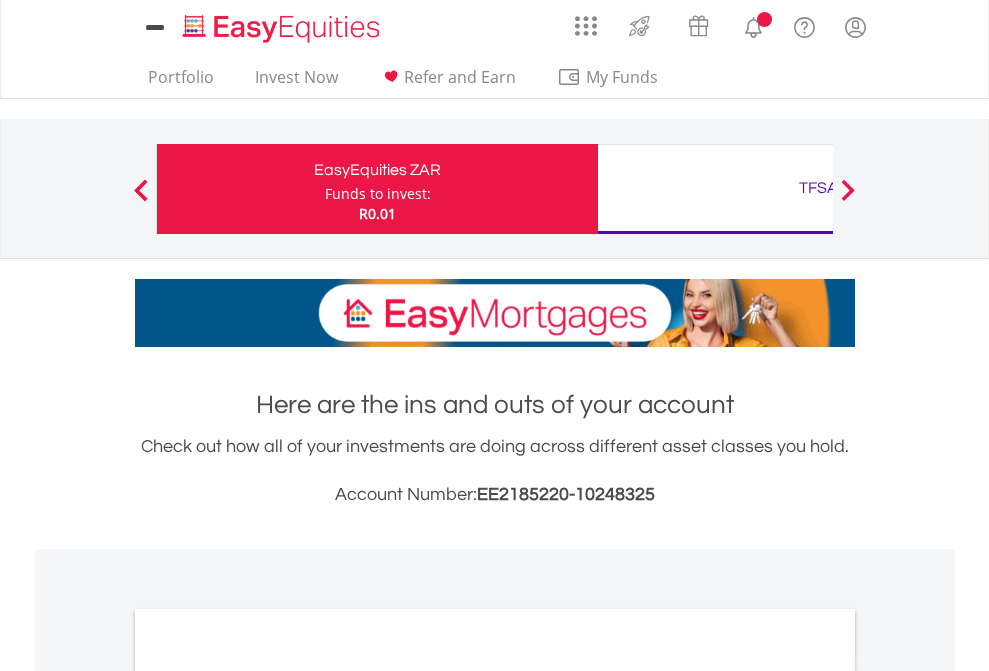 click on "All Holdings" at bounding box center [268, 1096] 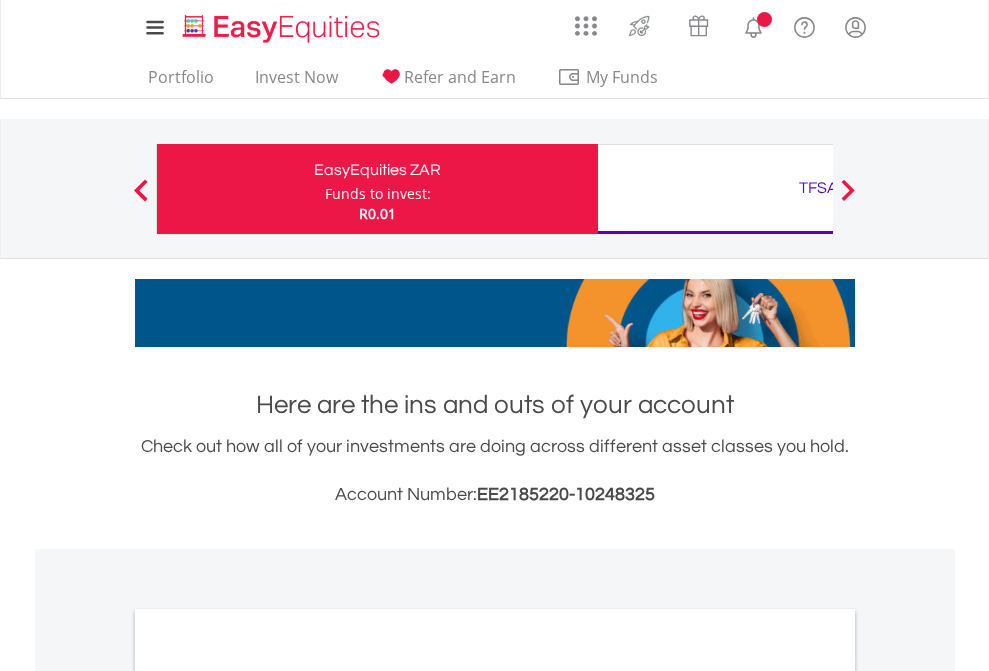 scroll, scrollTop: 1202, scrollLeft: 0, axis: vertical 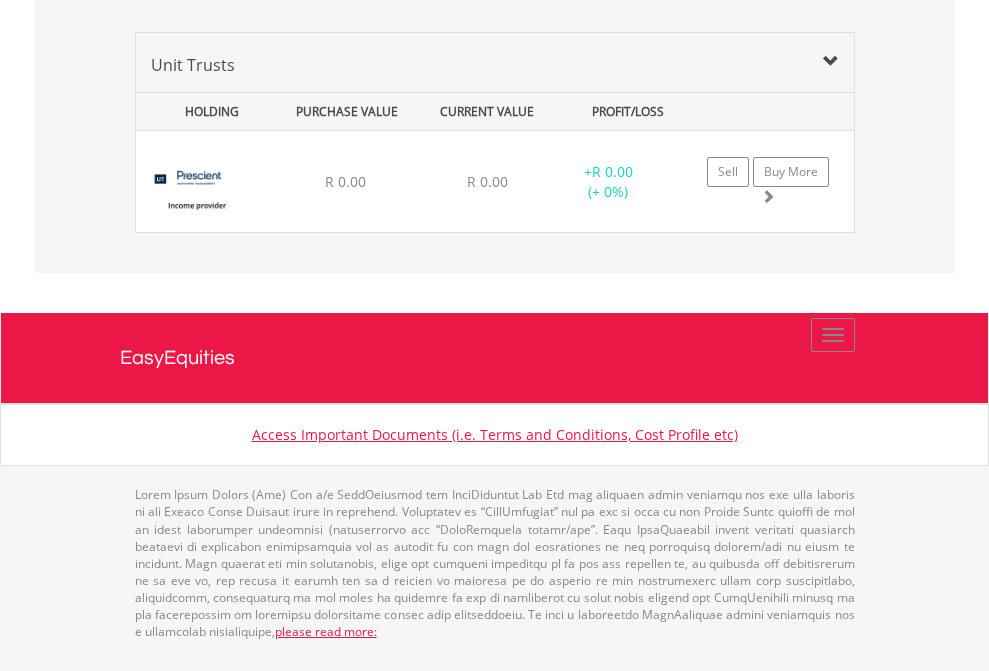 click on "TFSA" at bounding box center (818, -1378) 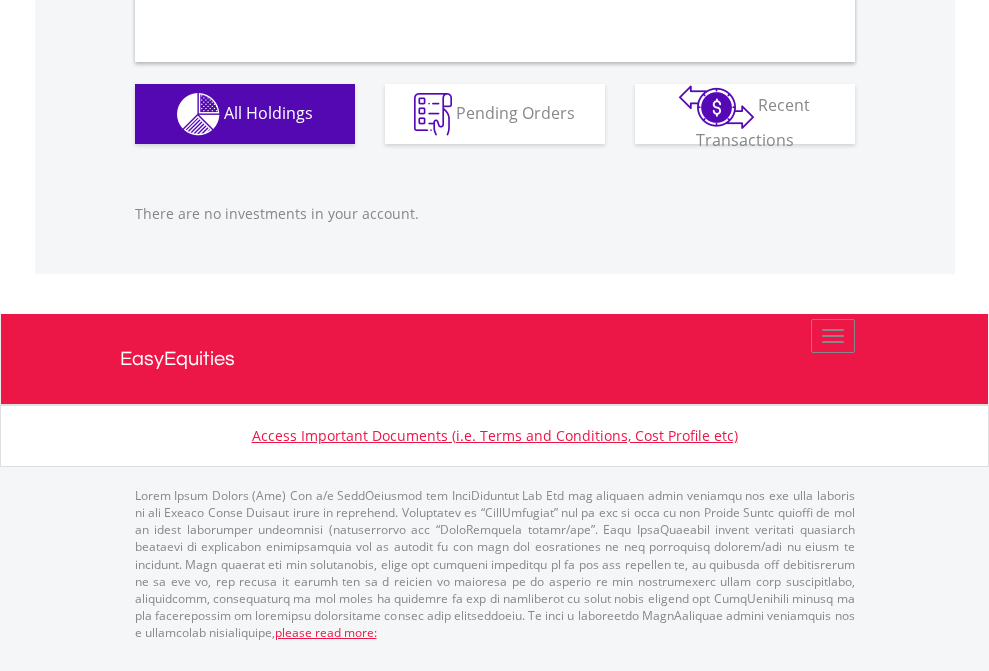 scroll, scrollTop: 1980, scrollLeft: 0, axis: vertical 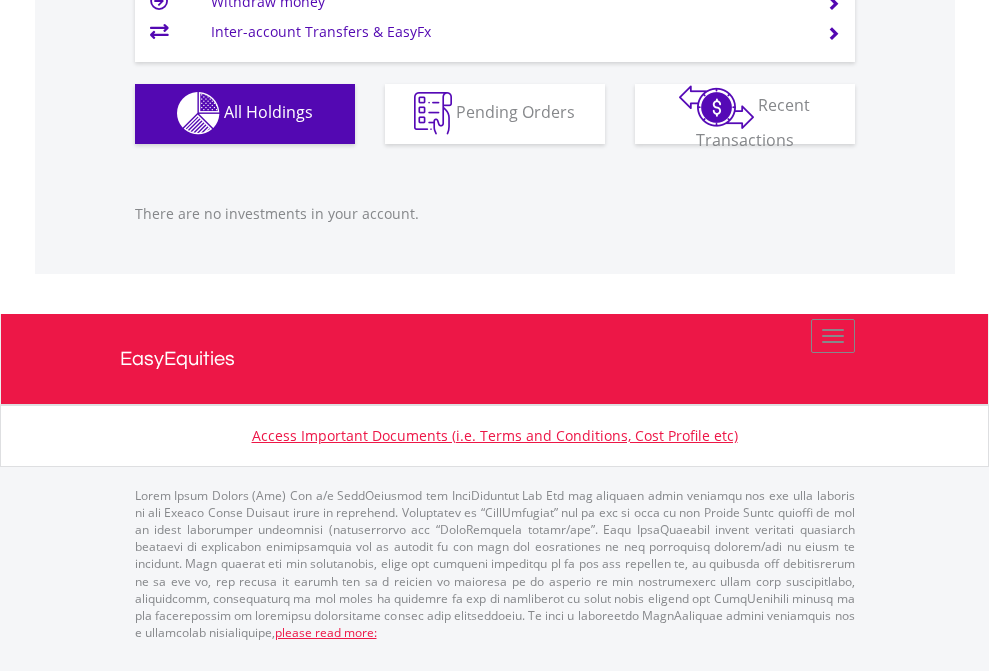 click on "EasyEquities USD" at bounding box center (818, -1142) 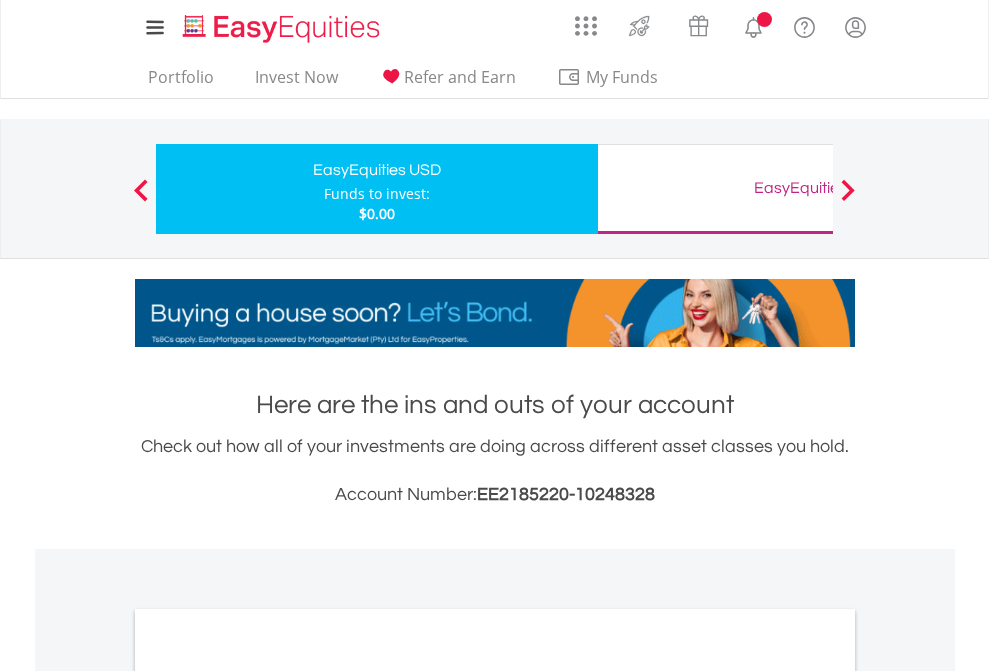 scroll, scrollTop: 0, scrollLeft: 0, axis: both 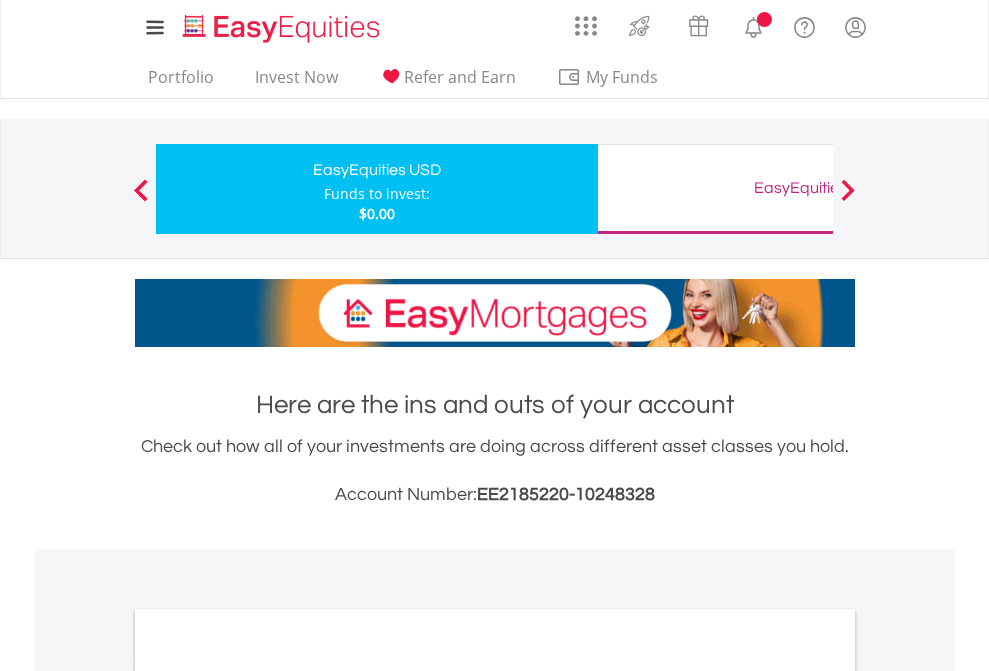 click on "All Holdings" at bounding box center [268, 1096] 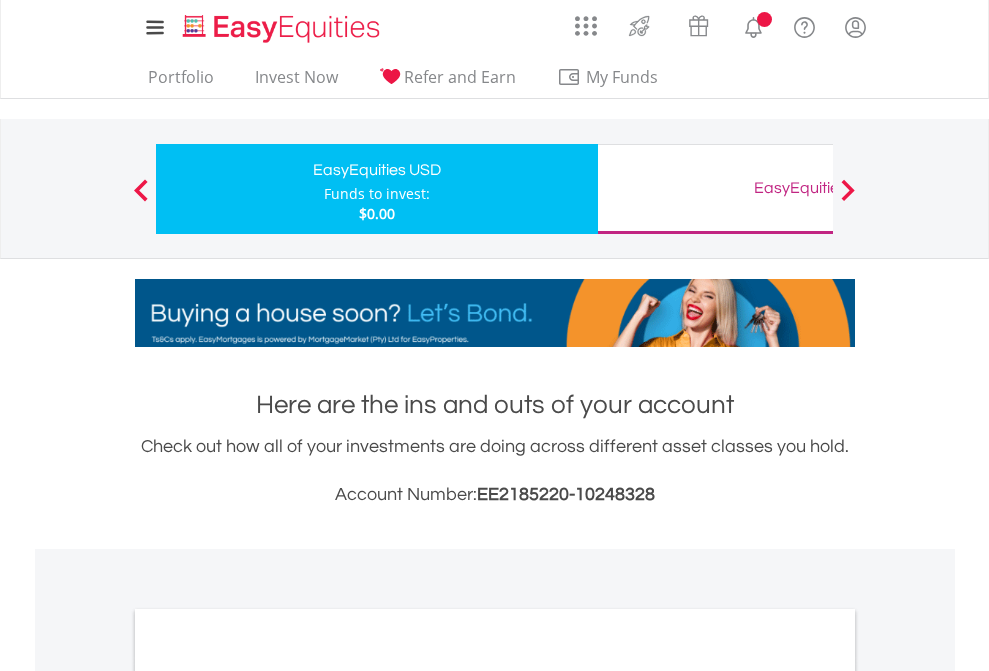 scroll, scrollTop: 1202, scrollLeft: 0, axis: vertical 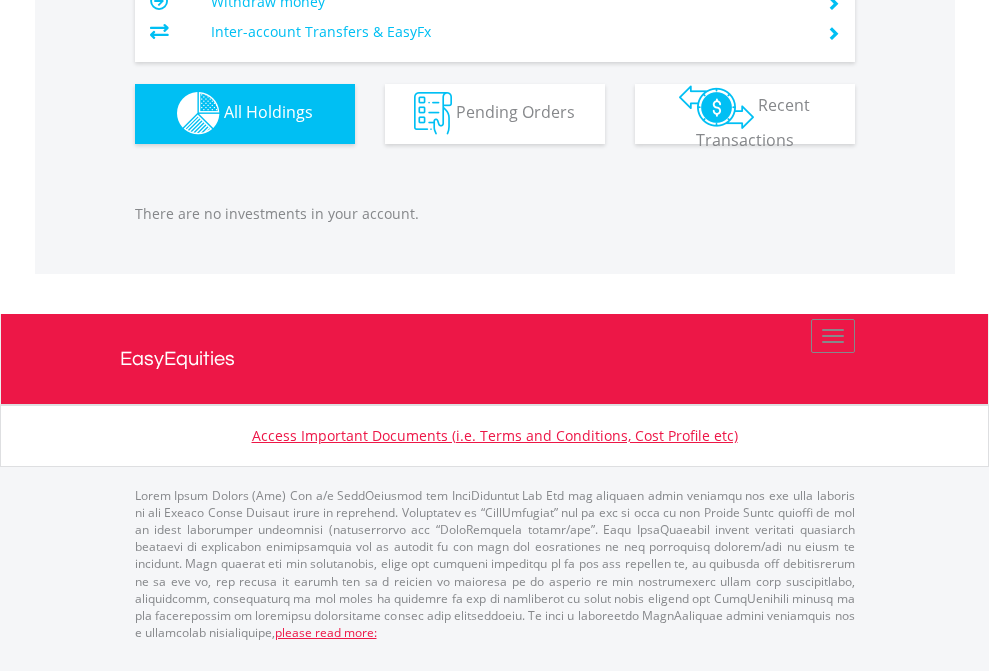 click on "EasyEquities GBP" at bounding box center [818, -1142] 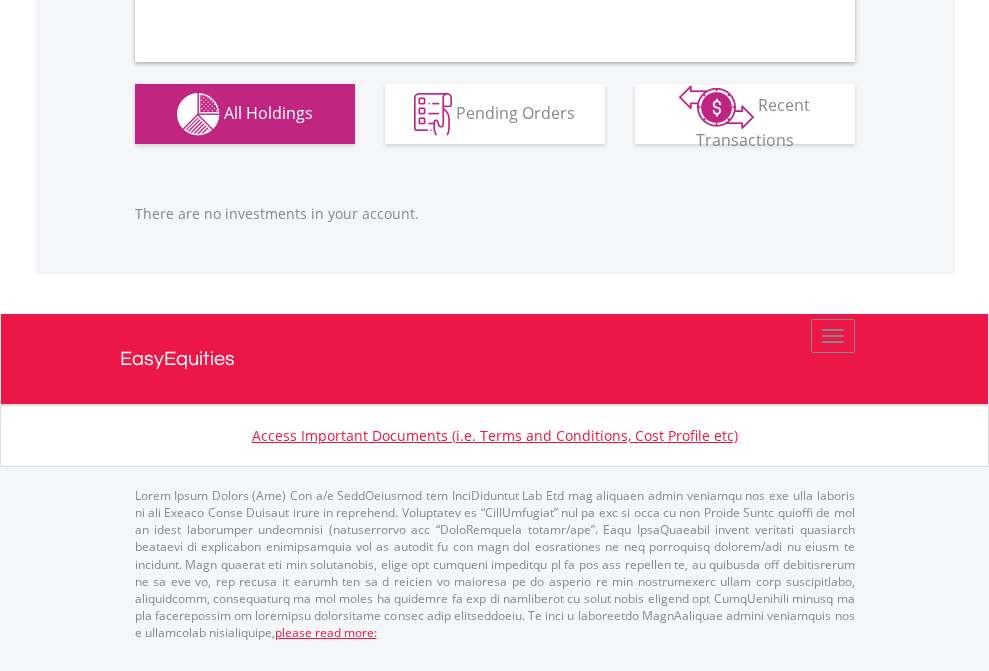 scroll, scrollTop: 1980, scrollLeft: 0, axis: vertical 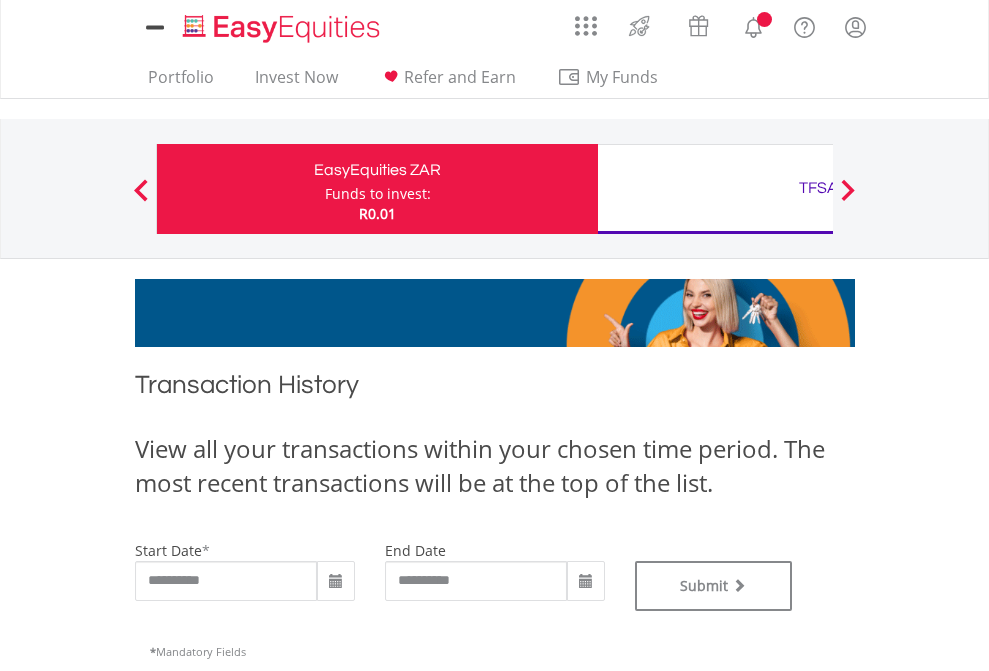type on "**********" 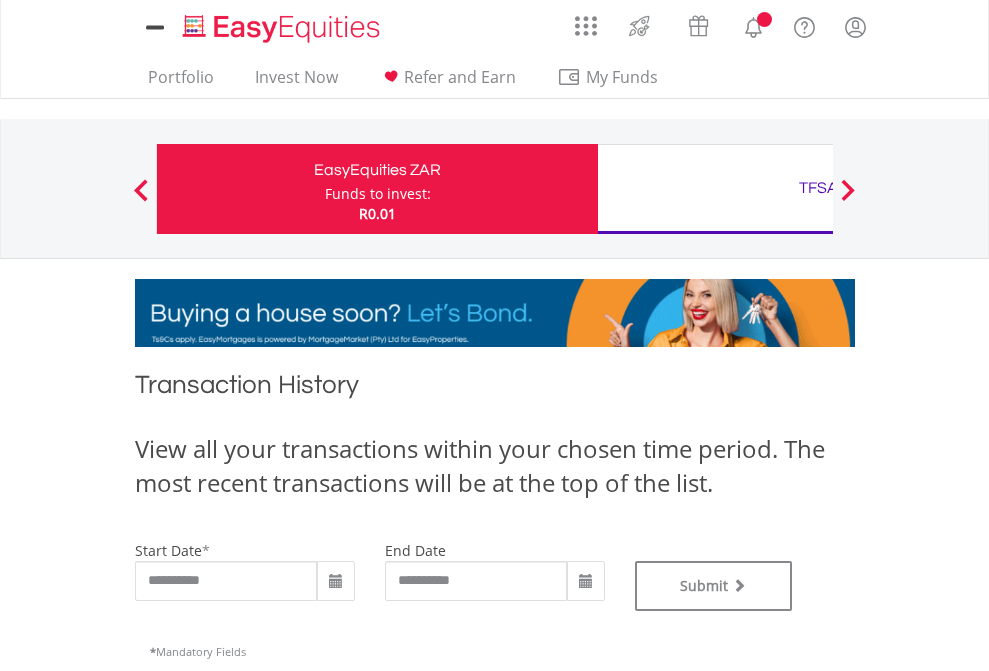 scroll, scrollTop: 0, scrollLeft: 0, axis: both 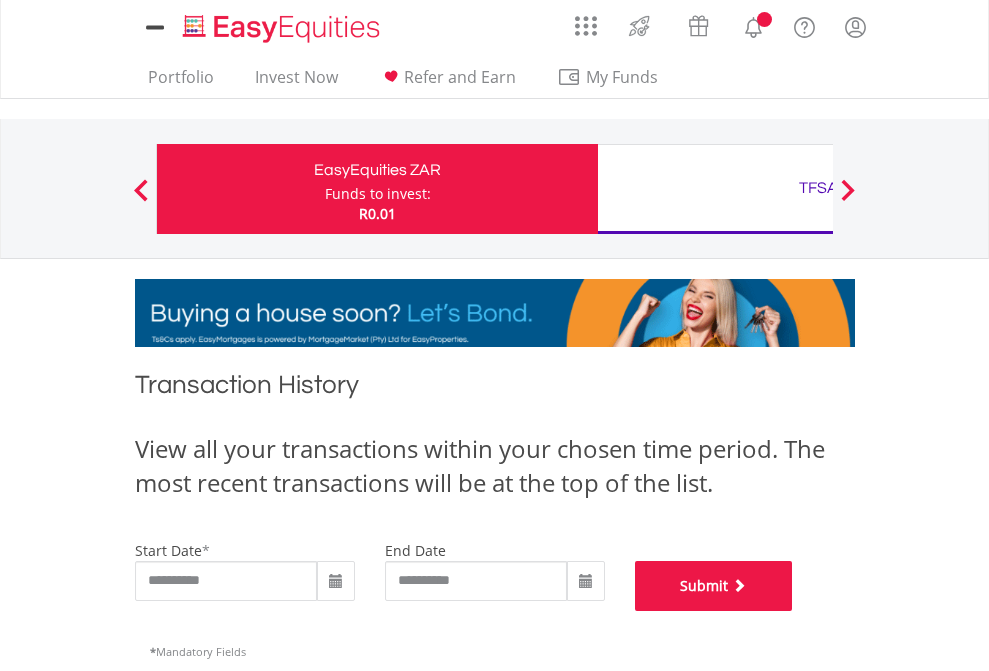 click on "Submit" at bounding box center [714, 586] 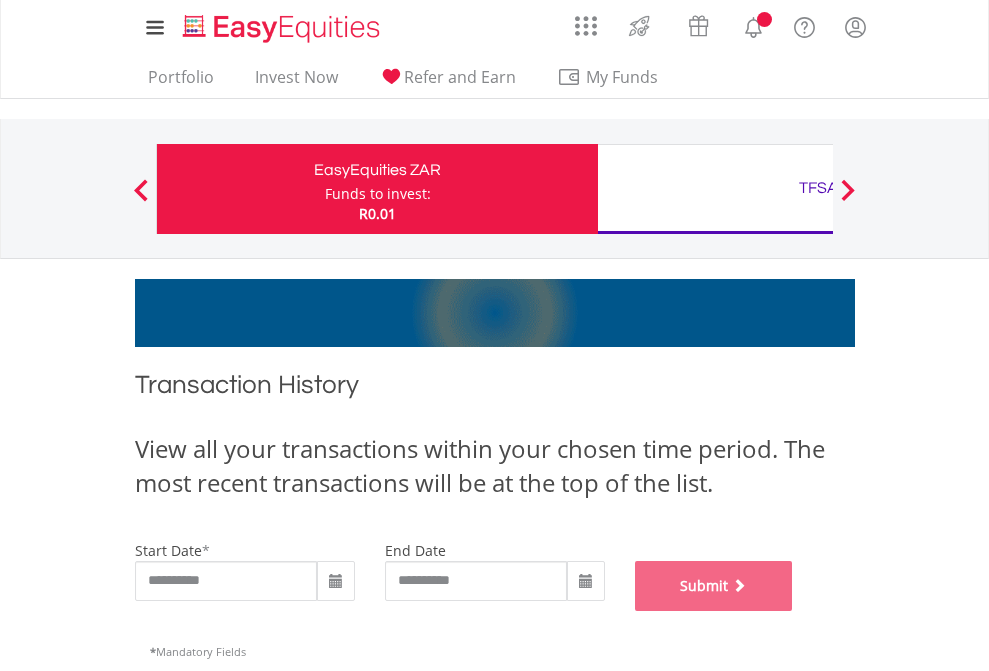 scroll, scrollTop: 811, scrollLeft: 0, axis: vertical 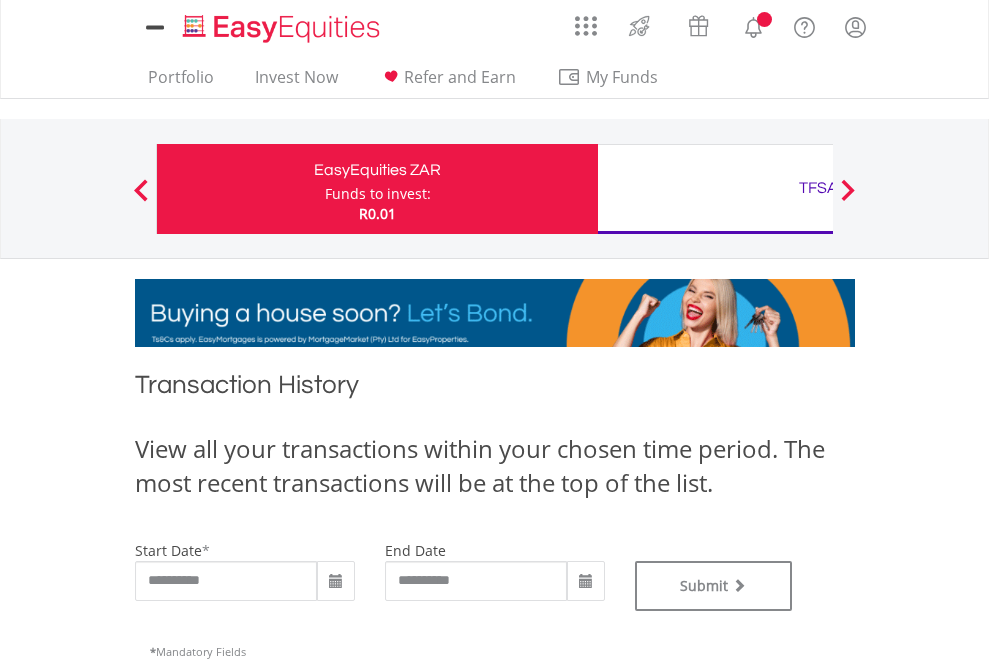 click on "TFSA" at bounding box center (818, 188) 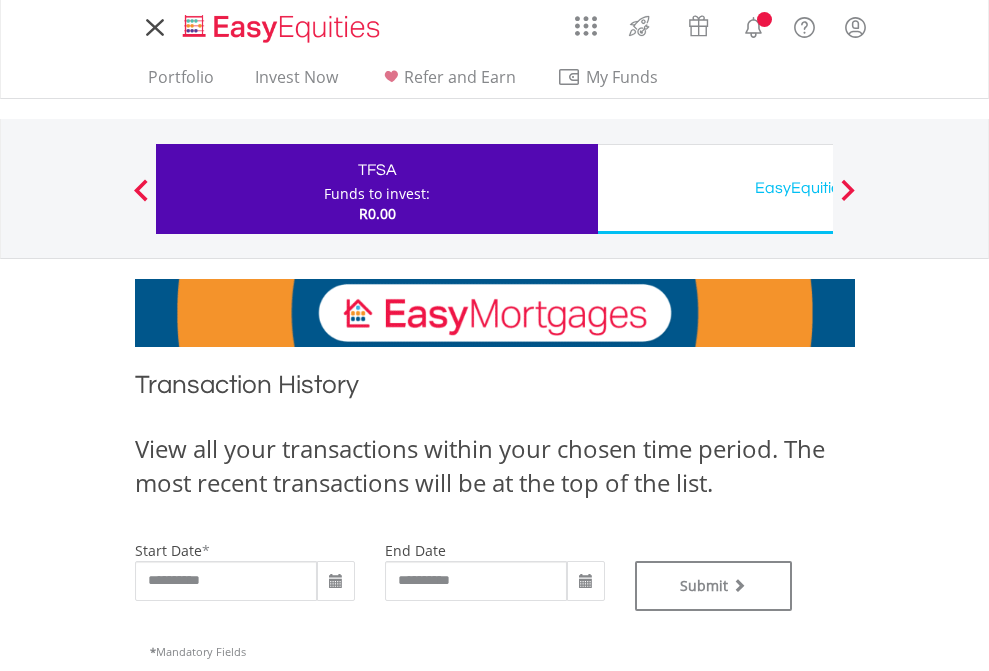 scroll, scrollTop: 0, scrollLeft: 0, axis: both 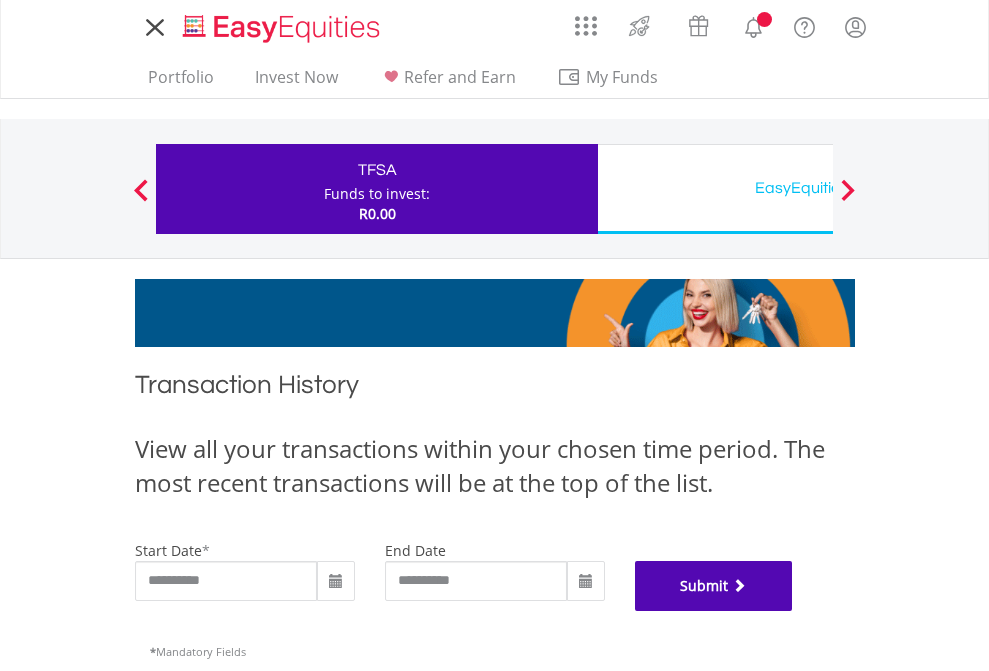 click on "Submit" at bounding box center (714, 586) 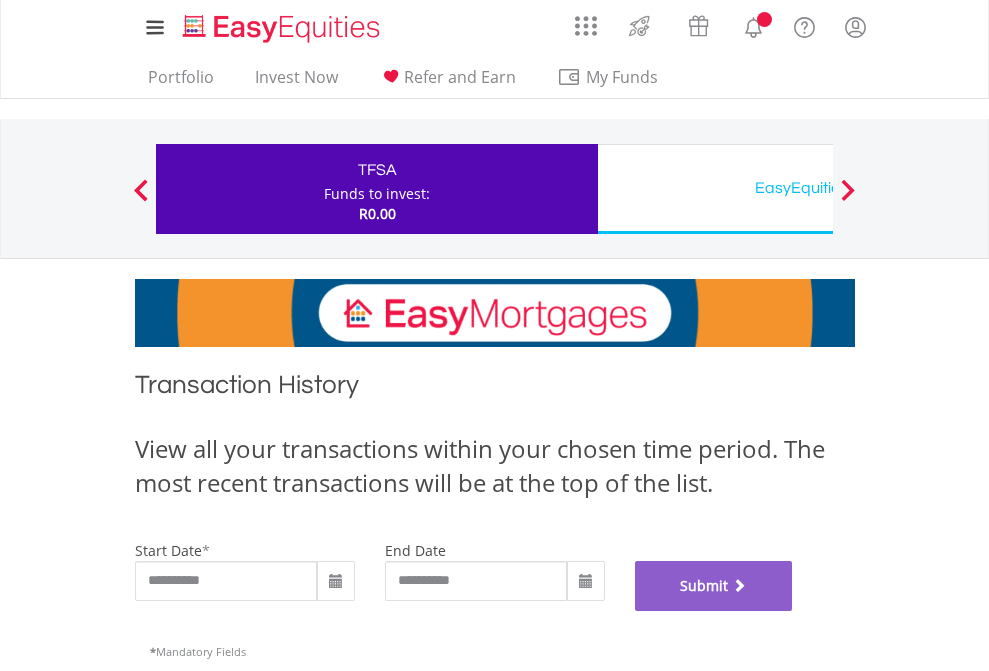 scroll, scrollTop: 811, scrollLeft: 0, axis: vertical 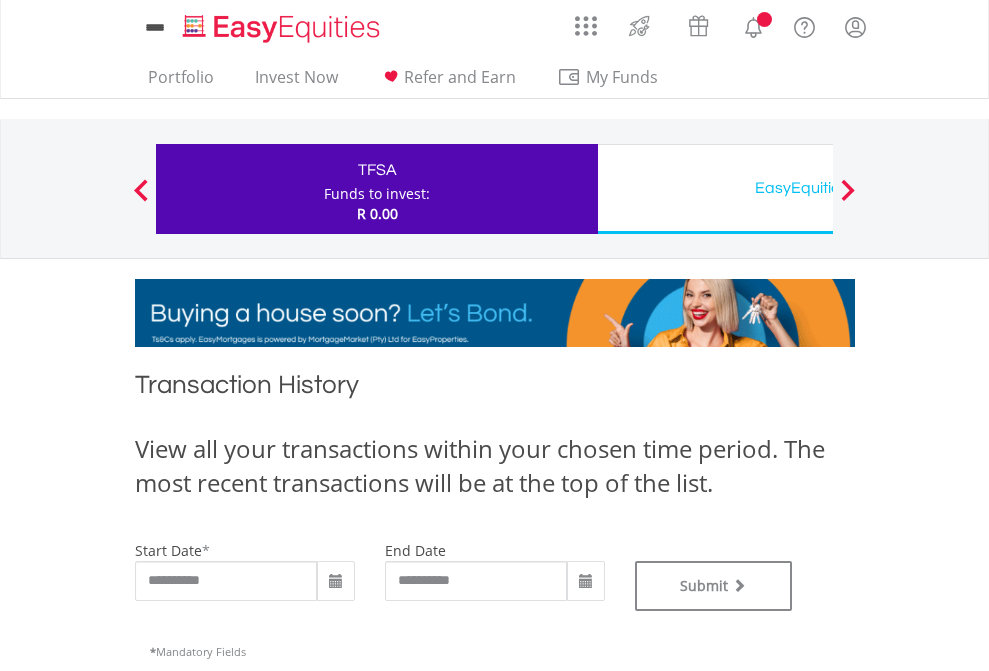 click on "EasyEquities USD" at bounding box center (818, 188) 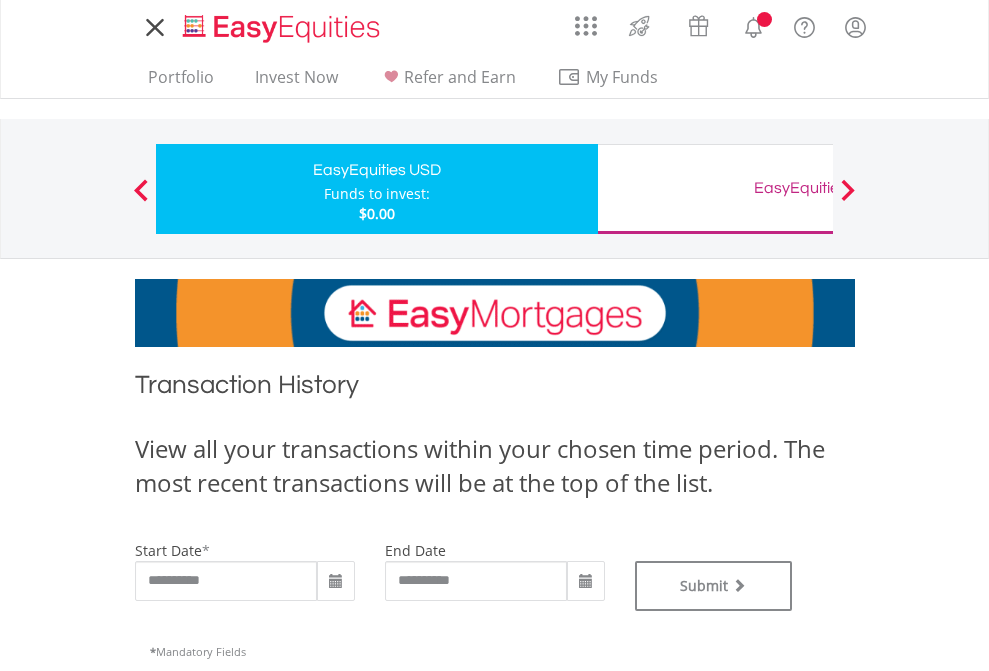 scroll, scrollTop: 0, scrollLeft: 0, axis: both 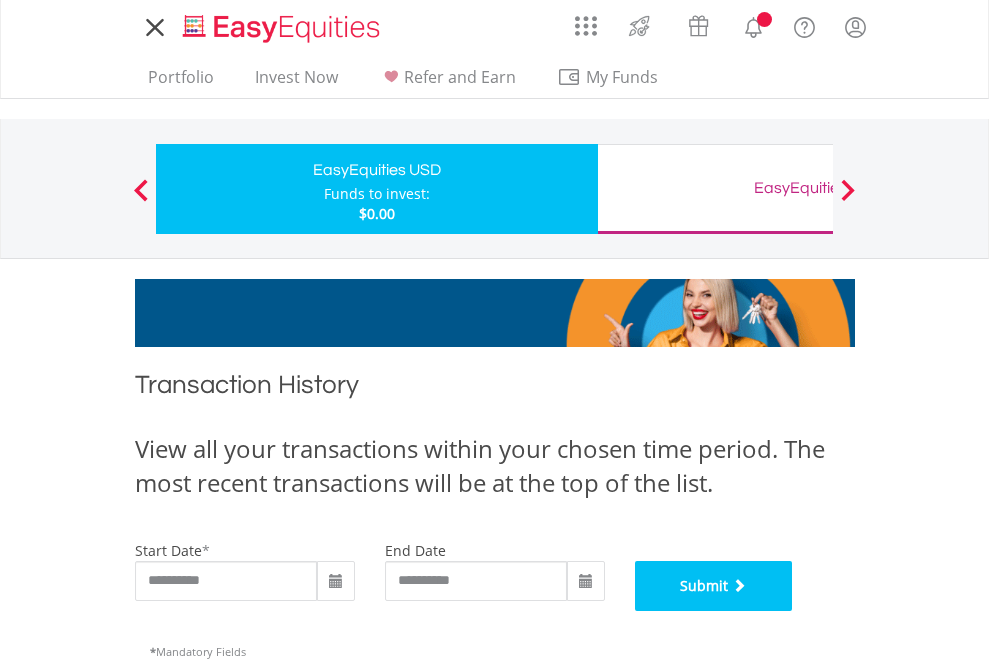 click on "Submit" at bounding box center (714, 586) 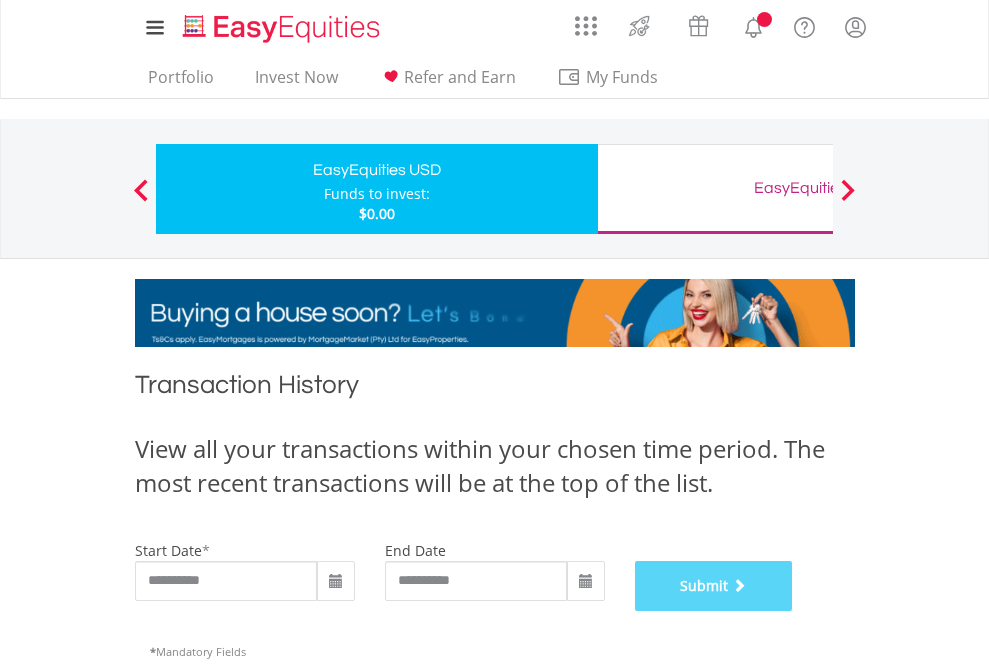 scroll, scrollTop: 811, scrollLeft: 0, axis: vertical 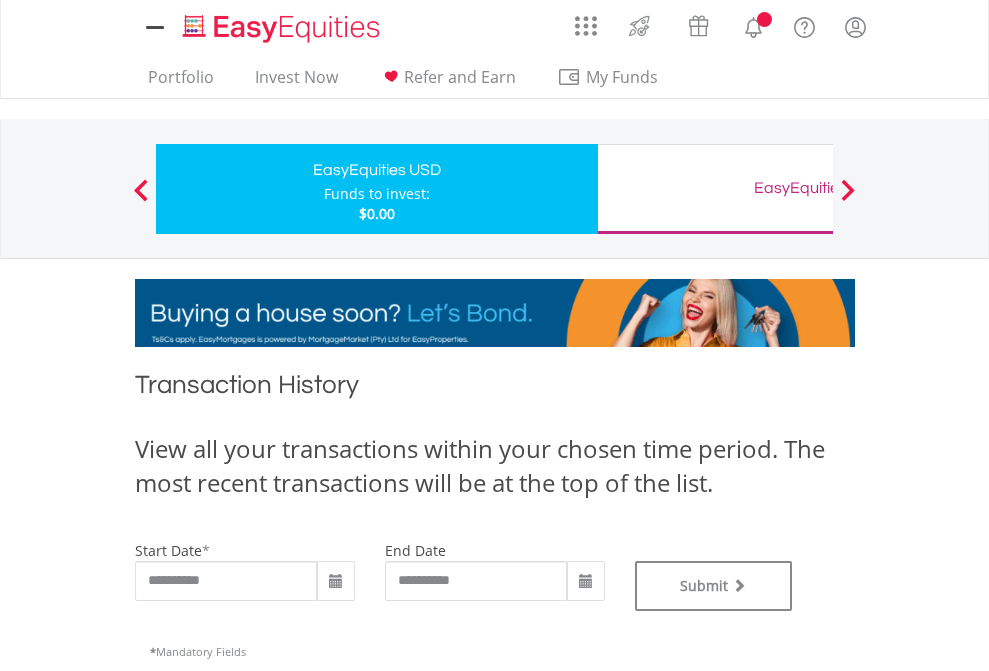 click on "EasyEquities GBP" at bounding box center (818, 188) 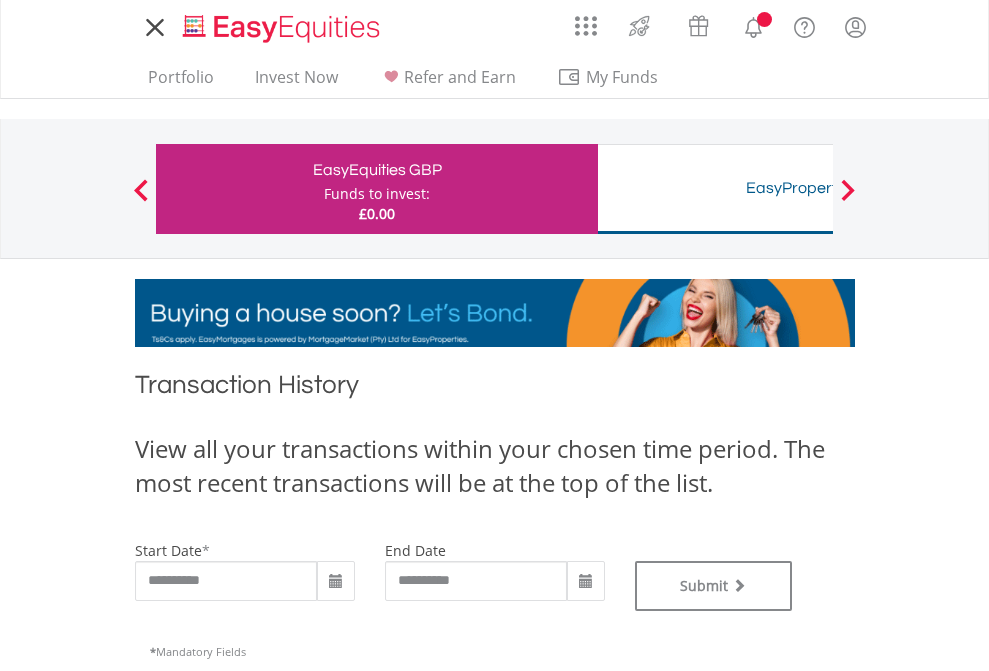 scroll, scrollTop: 0, scrollLeft: 0, axis: both 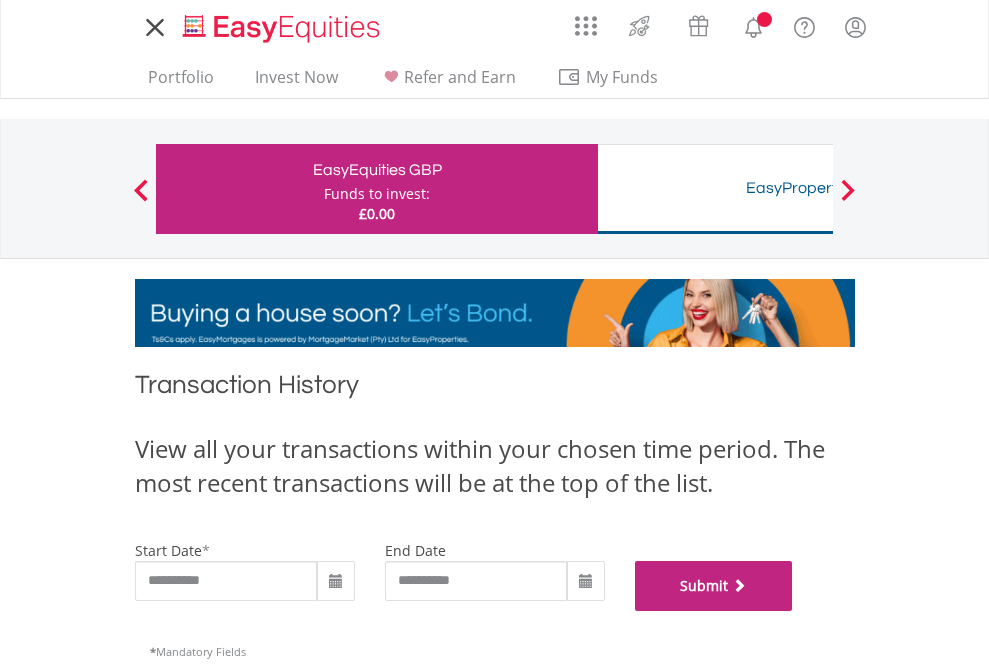 click on "Submit" at bounding box center (714, 586) 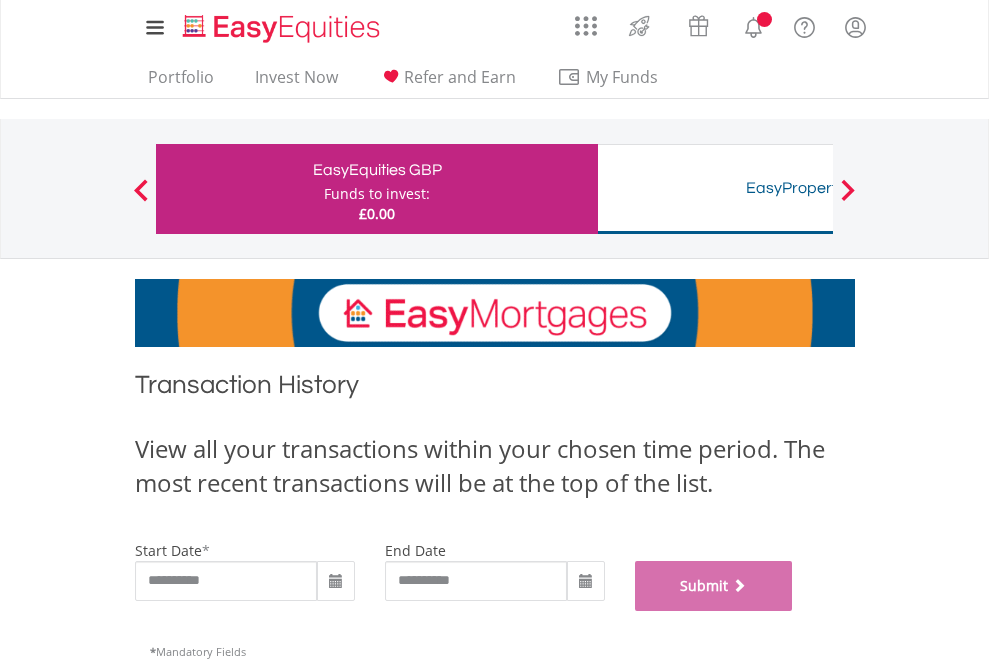 scroll, scrollTop: 811, scrollLeft: 0, axis: vertical 